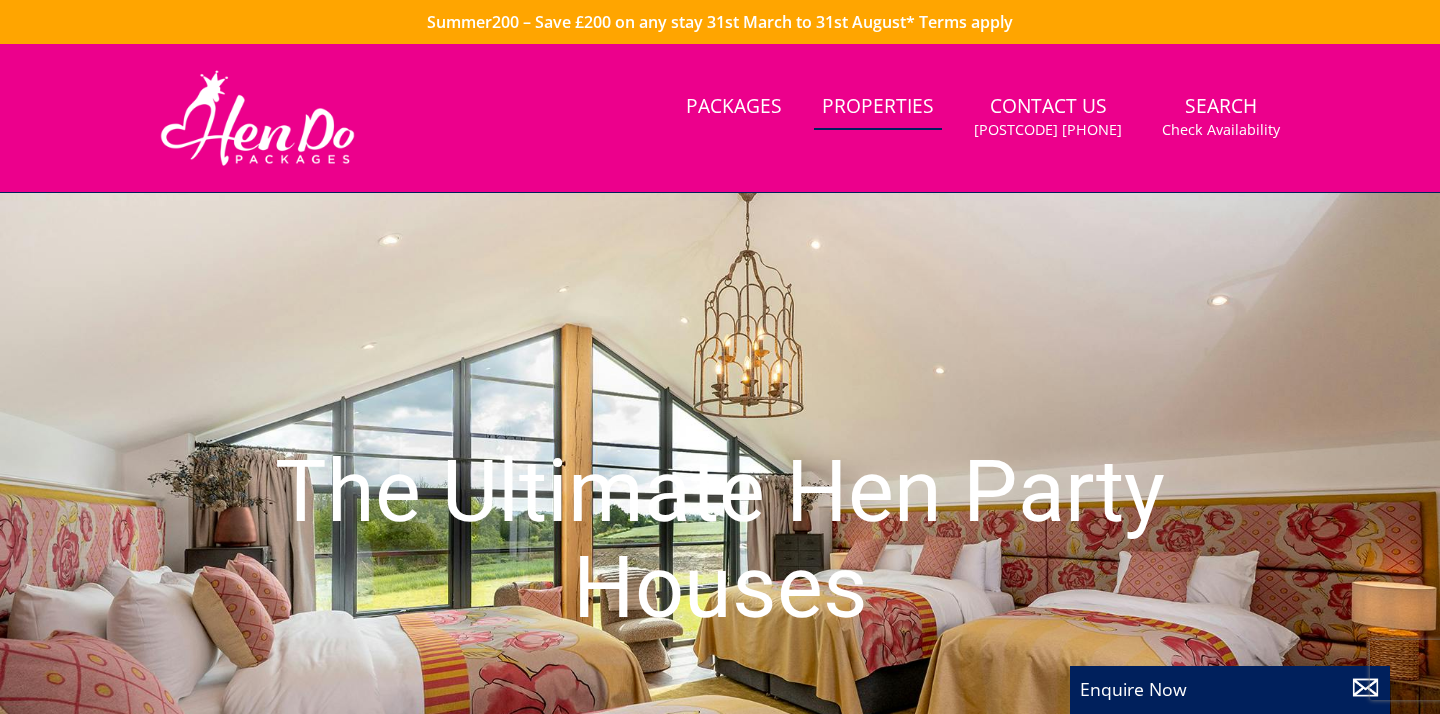 scroll, scrollTop: 0, scrollLeft: 0, axis: both 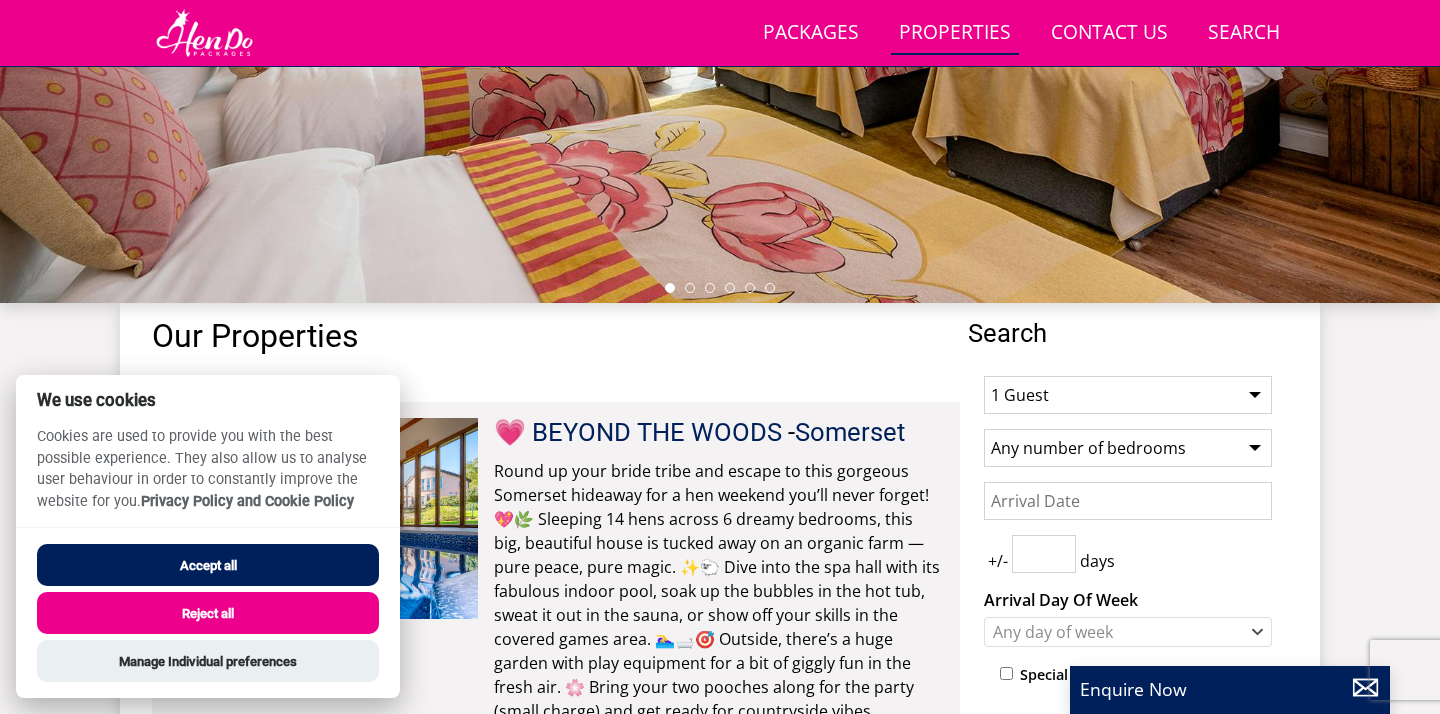 click on "Reject all" at bounding box center [208, 613] 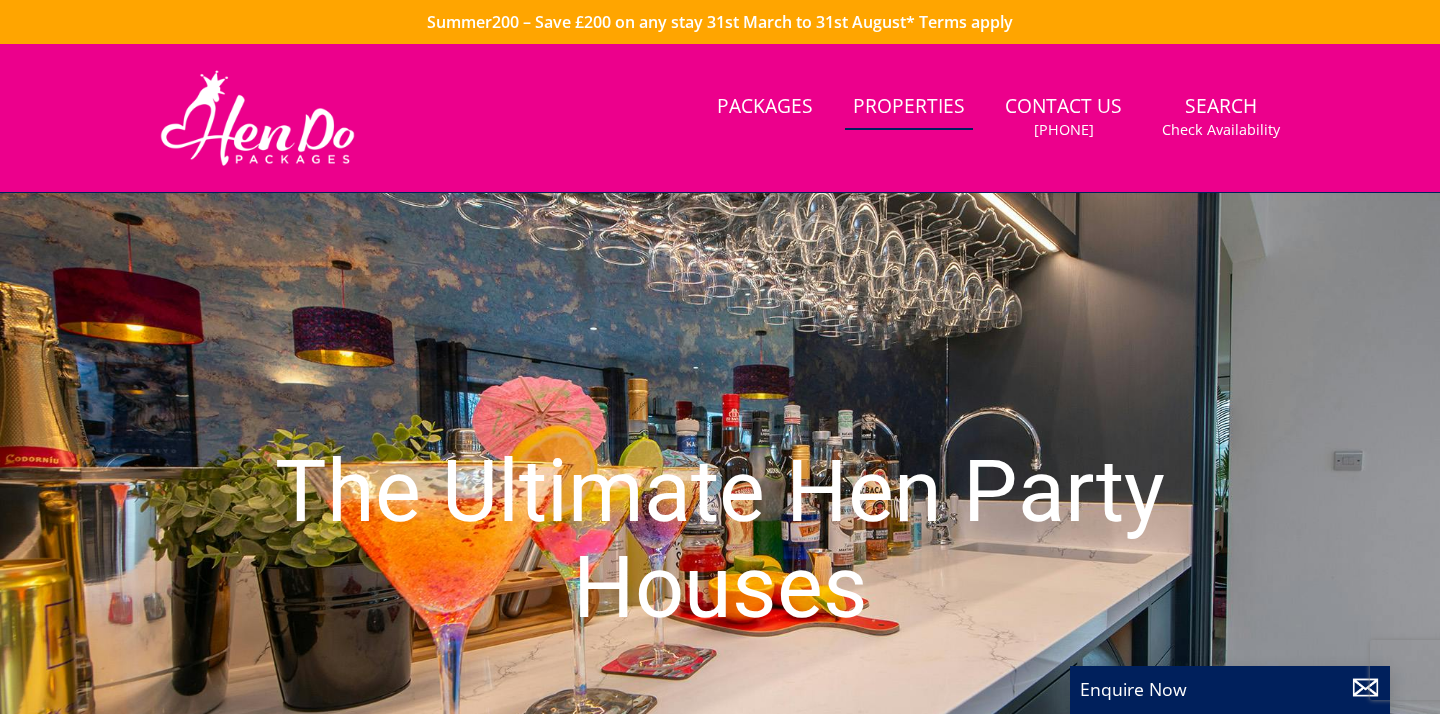 scroll, scrollTop: 553, scrollLeft: 0, axis: vertical 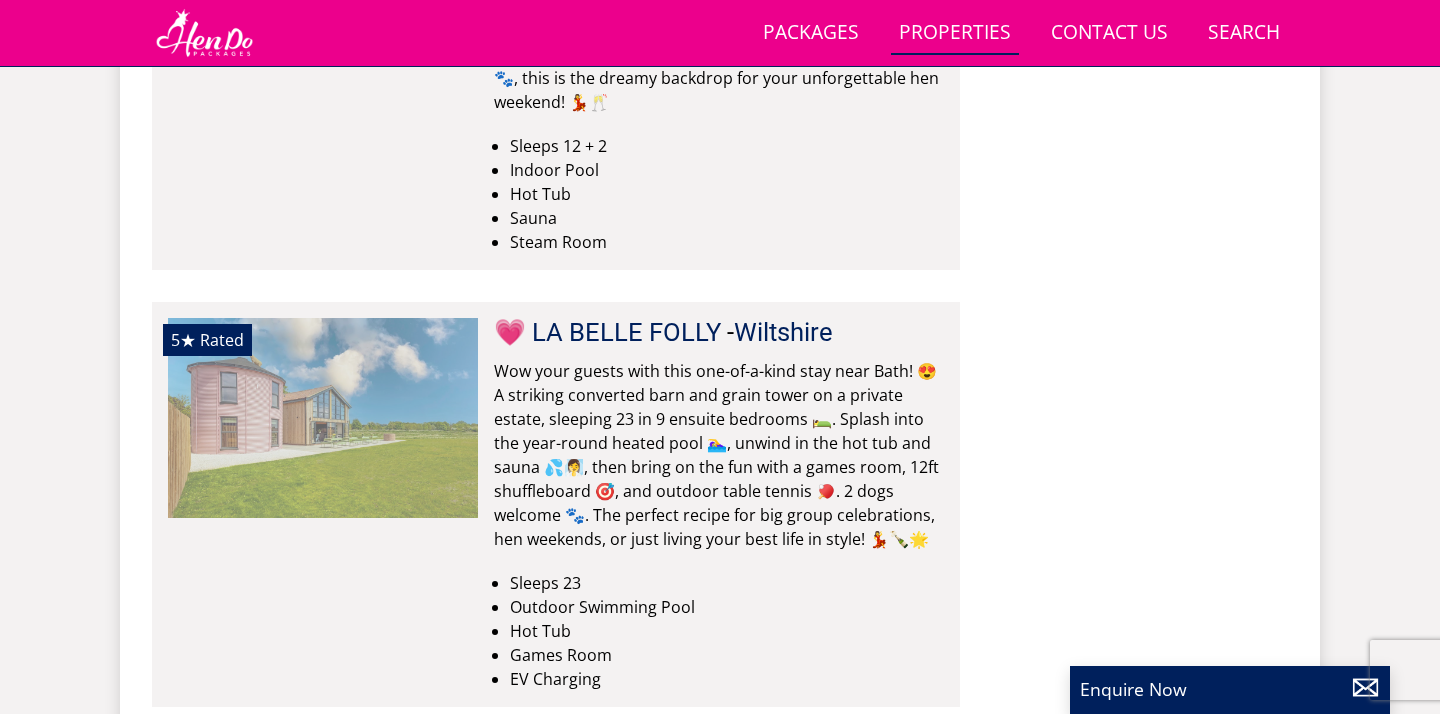 click at bounding box center [323, 418] 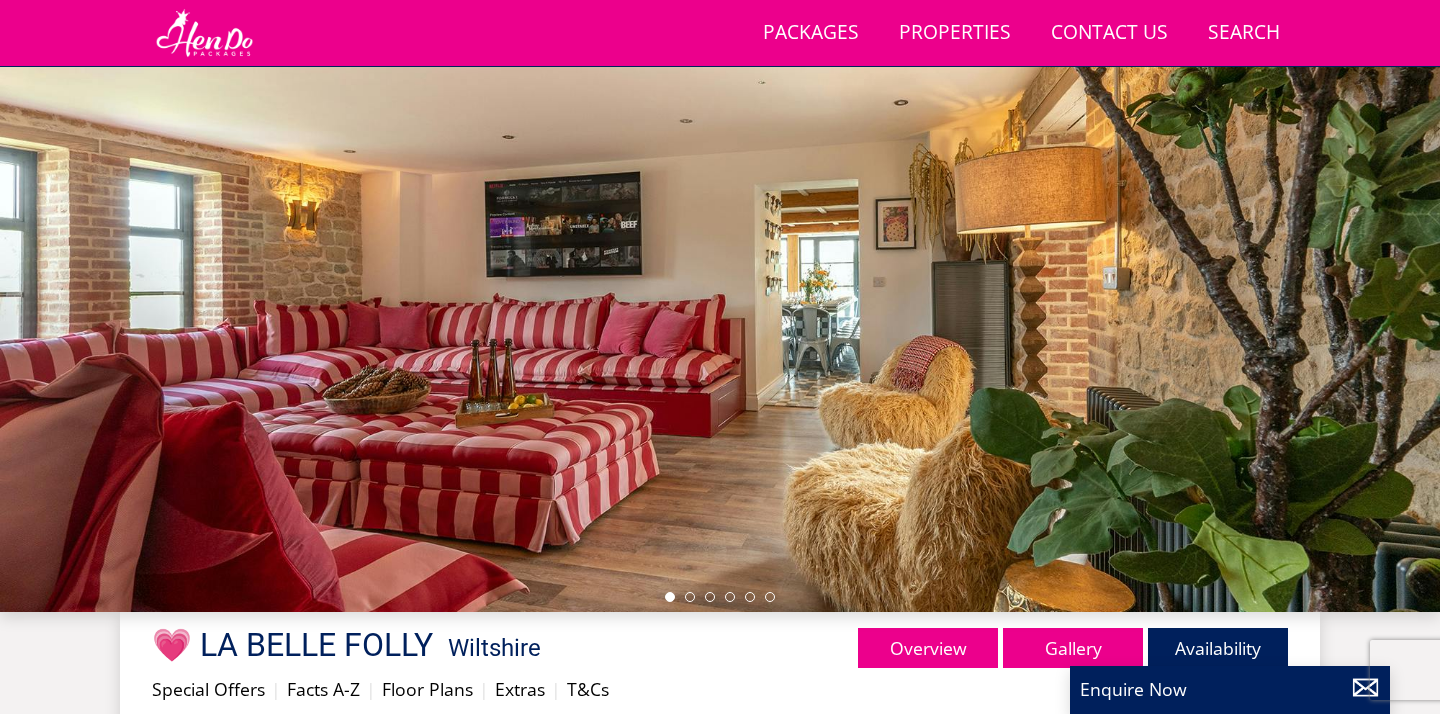 scroll, scrollTop: 201, scrollLeft: 0, axis: vertical 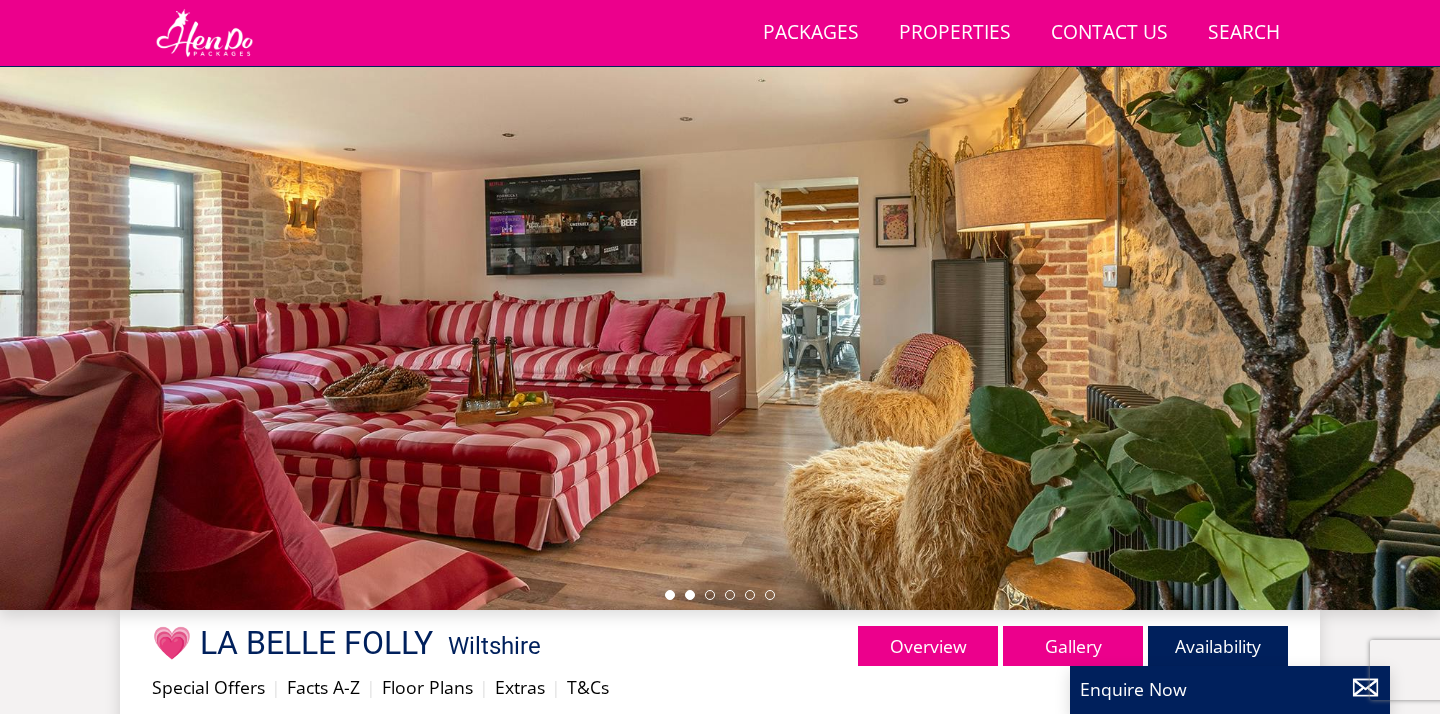 click at bounding box center (690, 595) 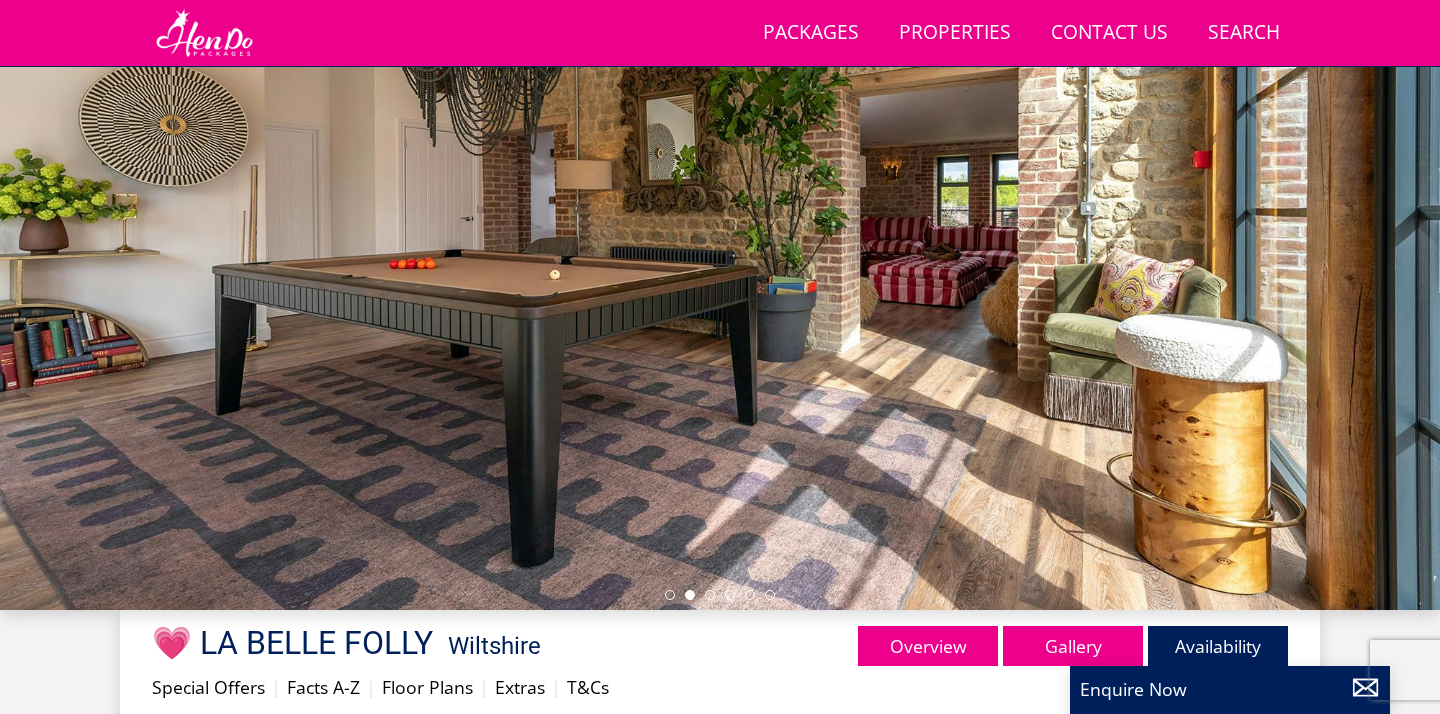 click at bounding box center (720, 595) 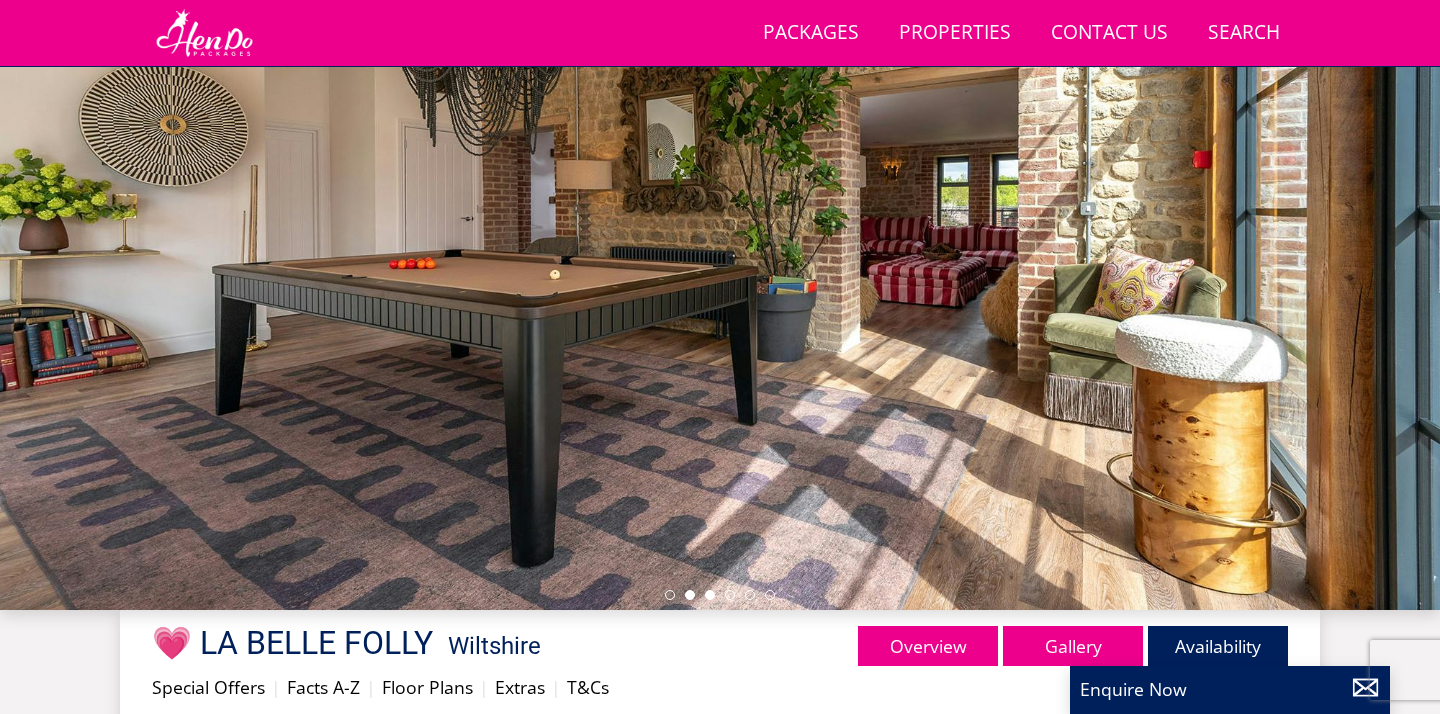 click at bounding box center [710, 595] 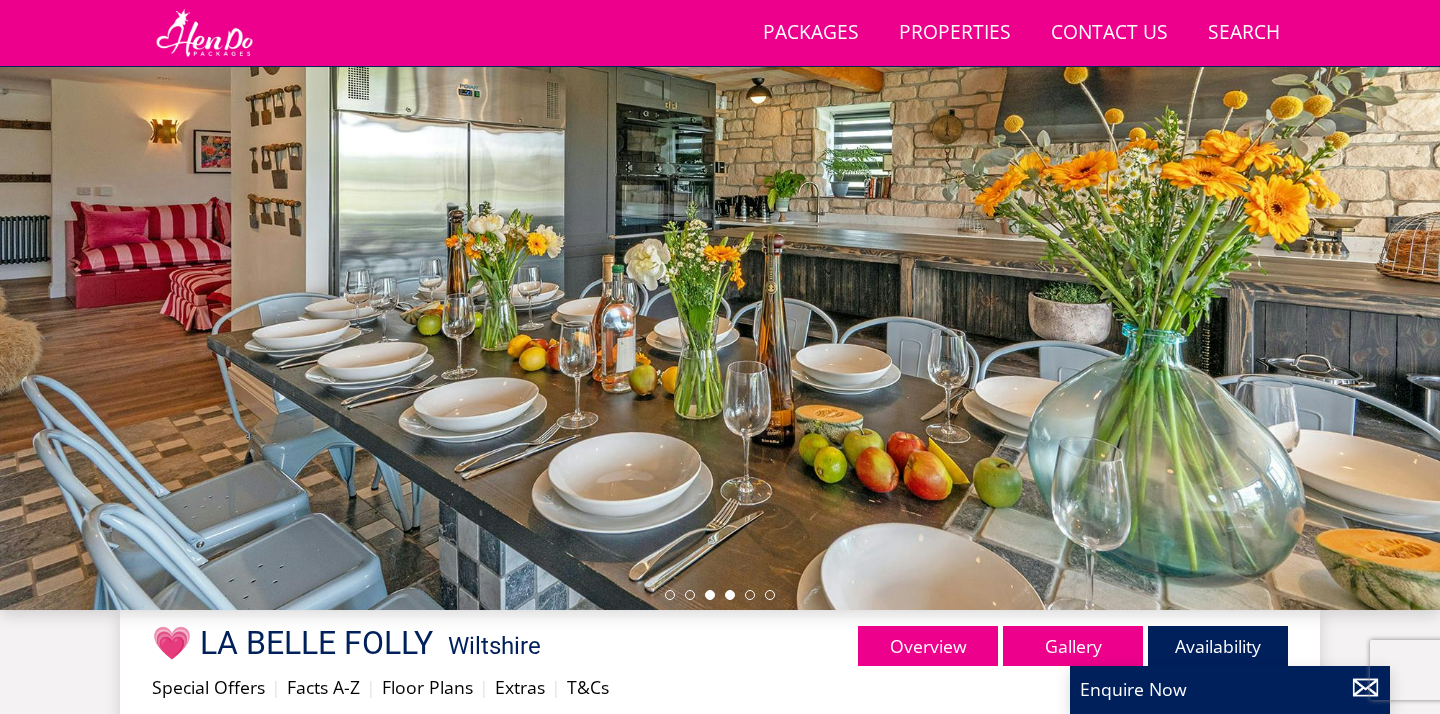 click at bounding box center (730, 595) 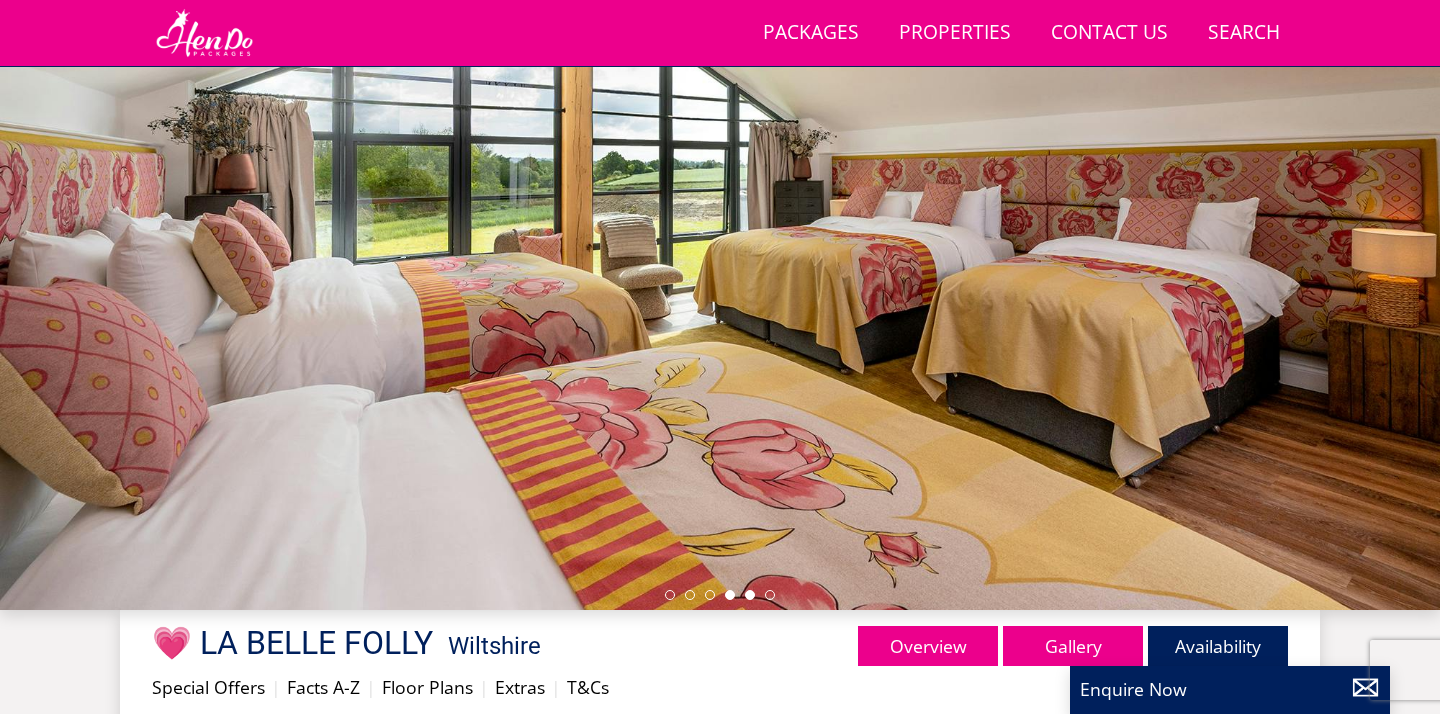 click at bounding box center [750, 595] 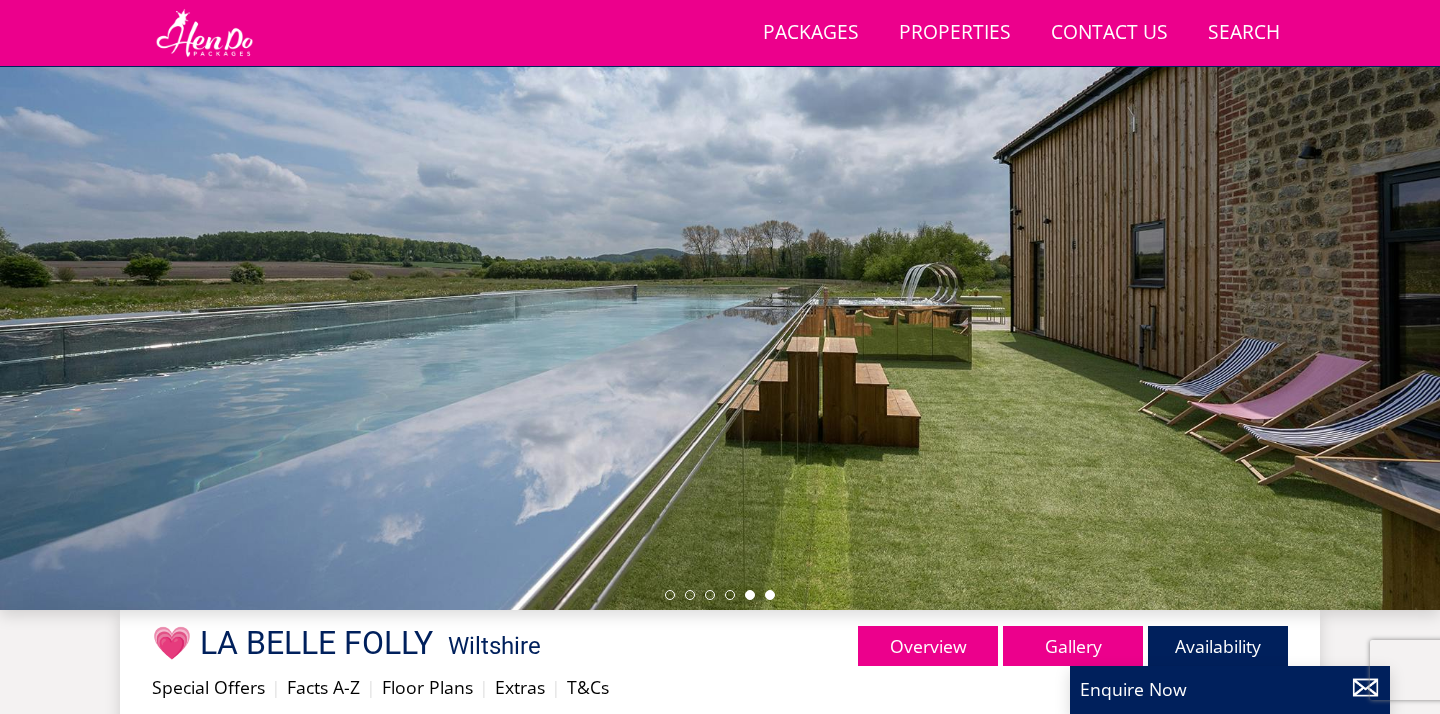 click at bounding box center [770, 595] 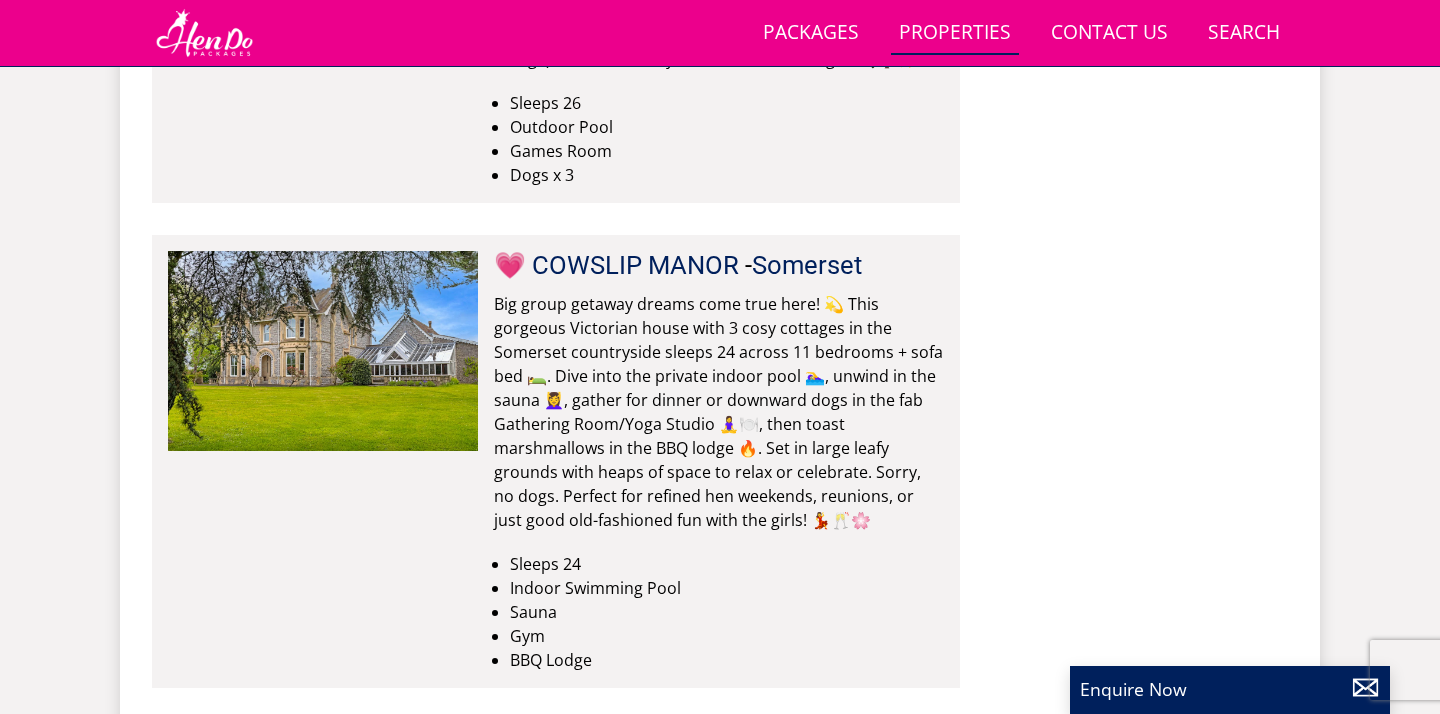 scroll, scrollTop: 4211, scrollLeft: 0, axis: vertical 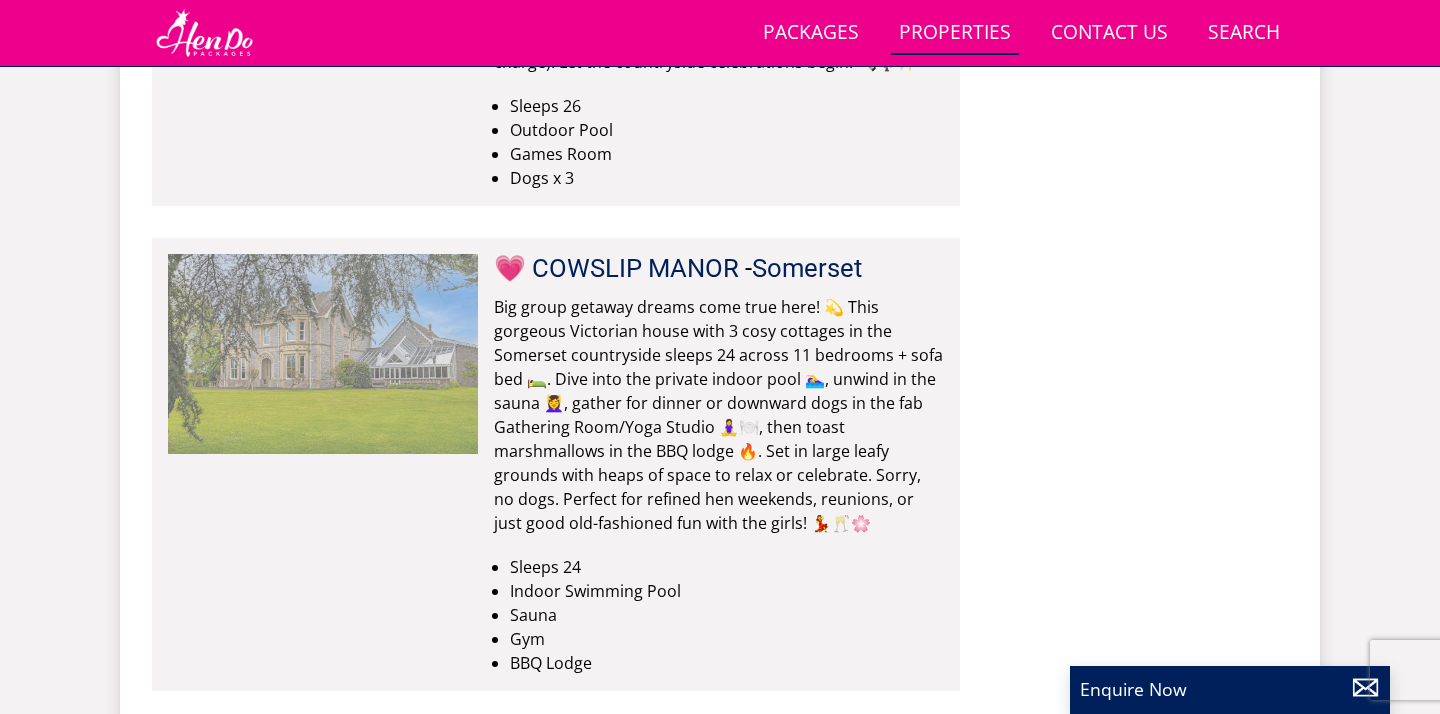 click at bounding box center (323, 354) 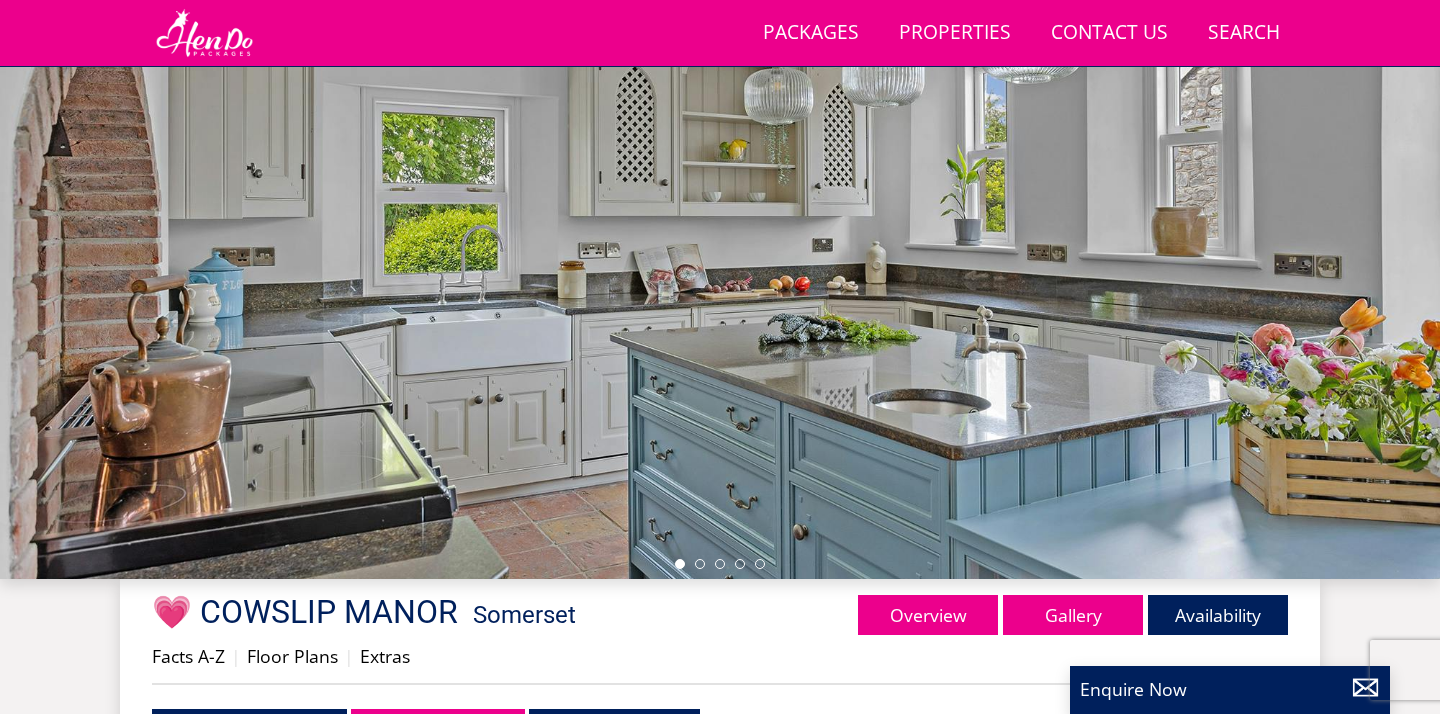 scroll, scrollTop: 241, scrollLeft: 0, axis: vertical 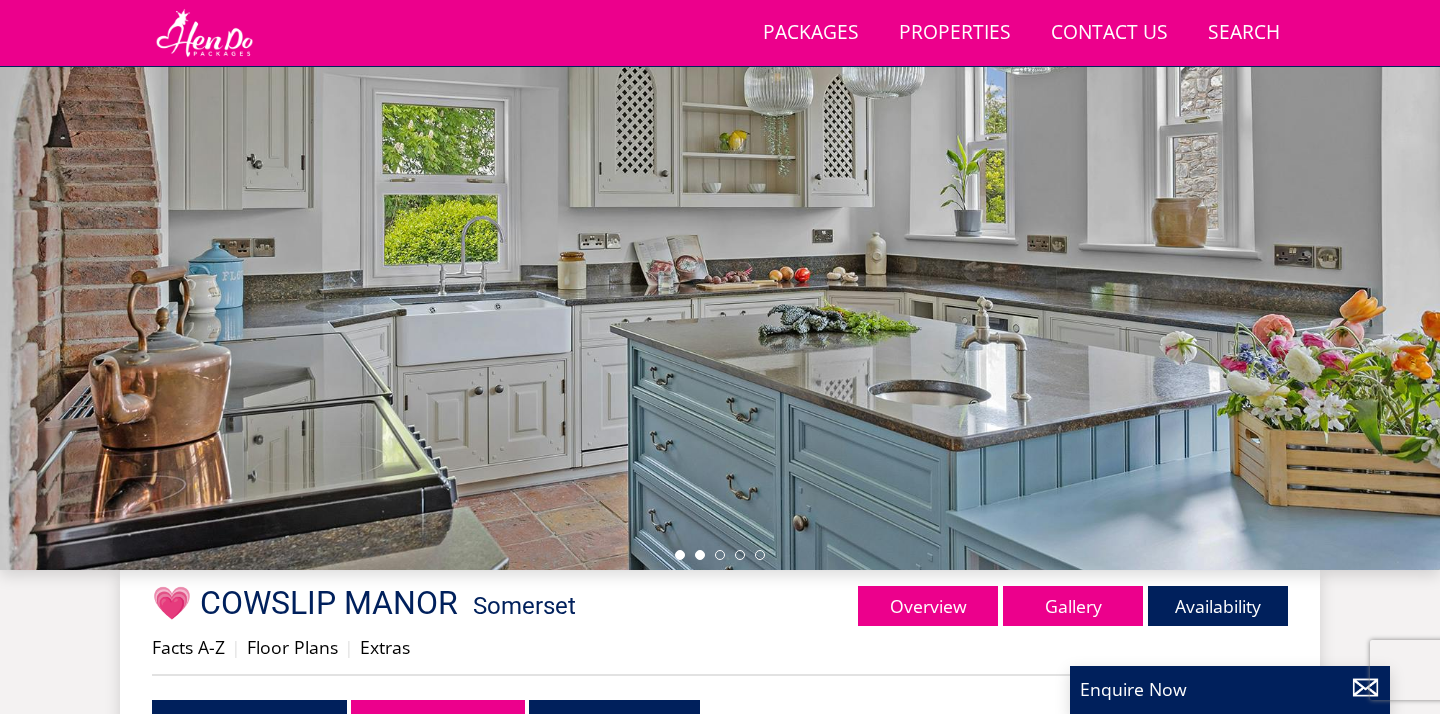 click at bounding box center (700, 555) 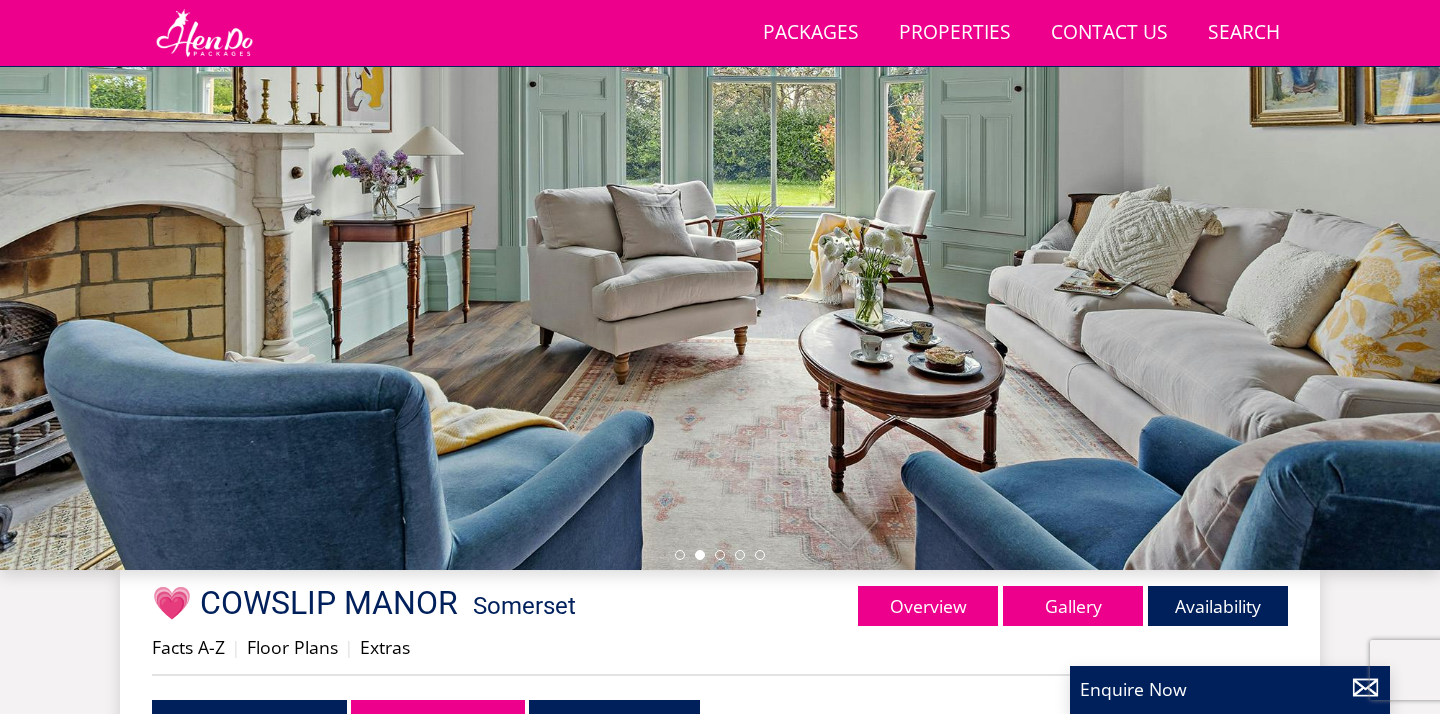 click at bounding box center (720, 555) 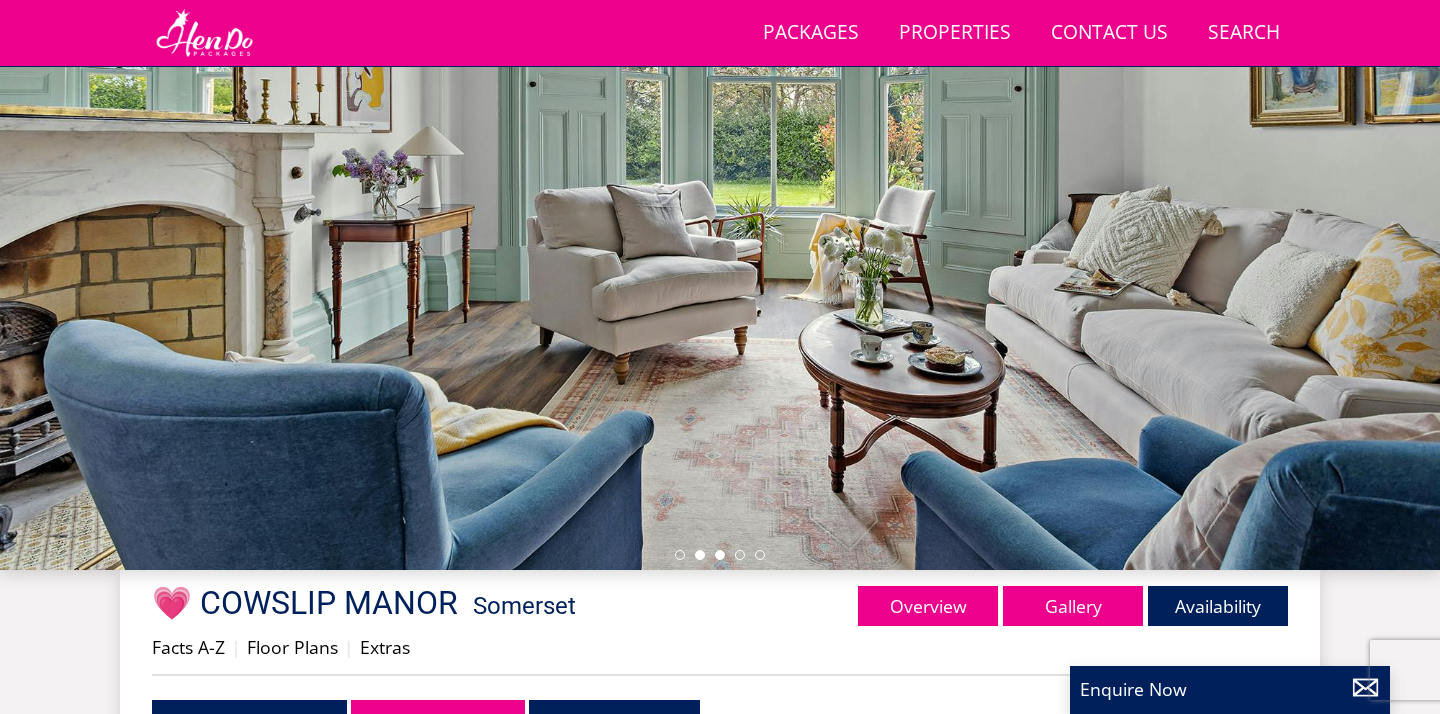 click at bounding box center [720, 555] 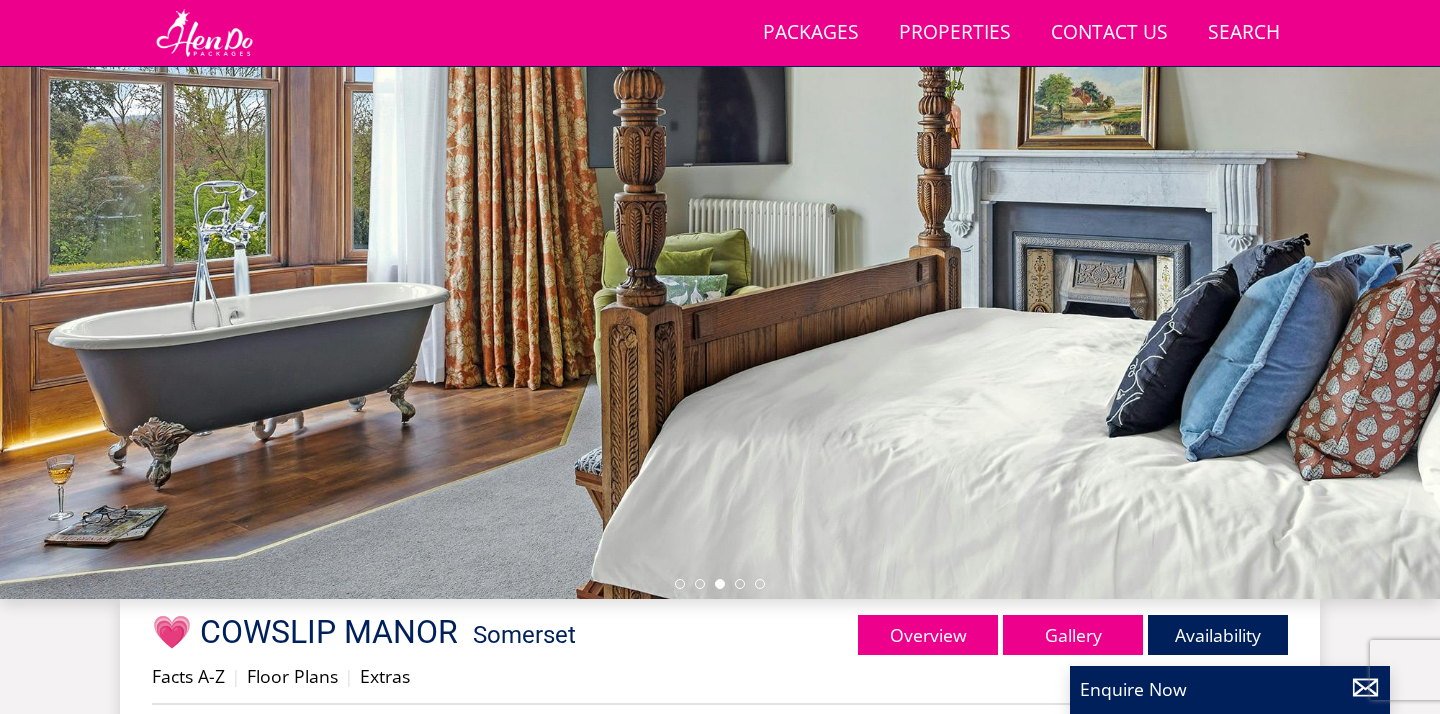 scroll, scrollTop: 214, scrollLeft: 0, axis: vertical 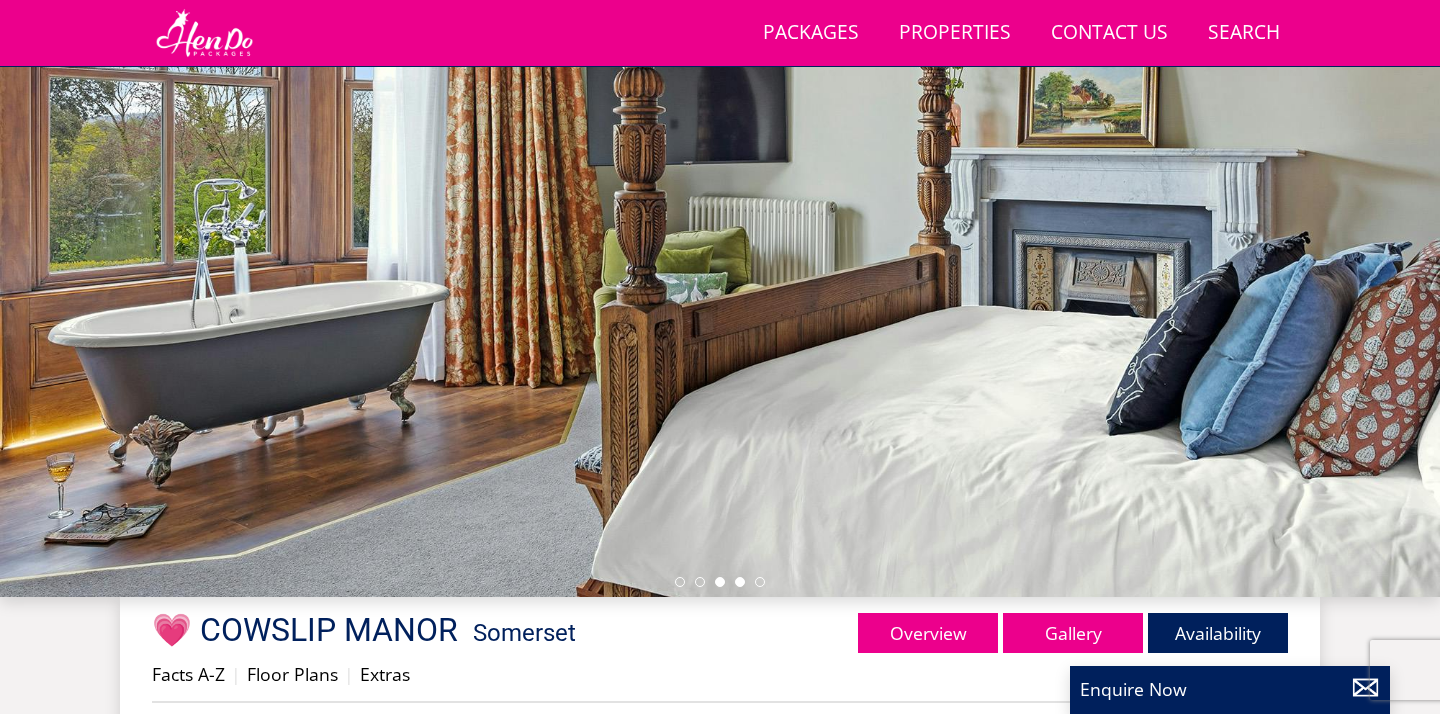 click at bounding box center (740, 582) 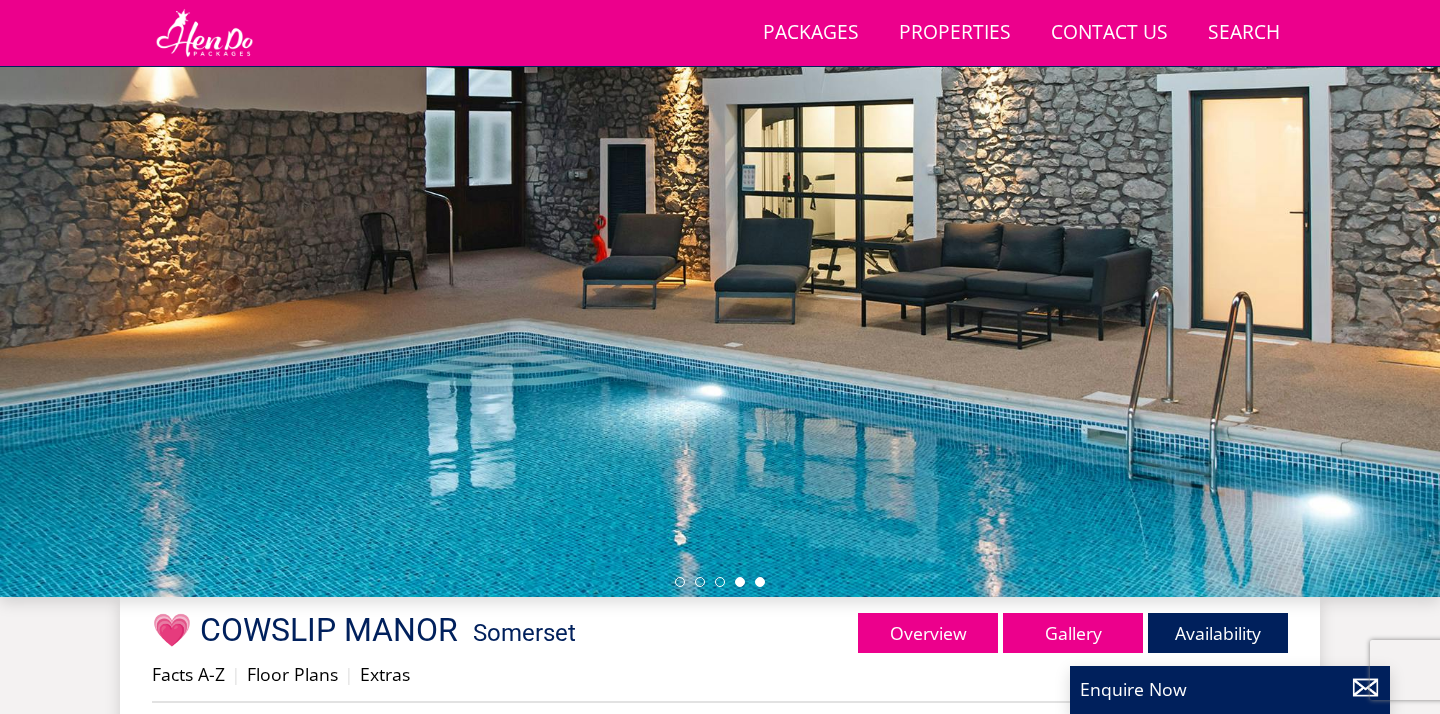 click at bounding box center (760, 582) 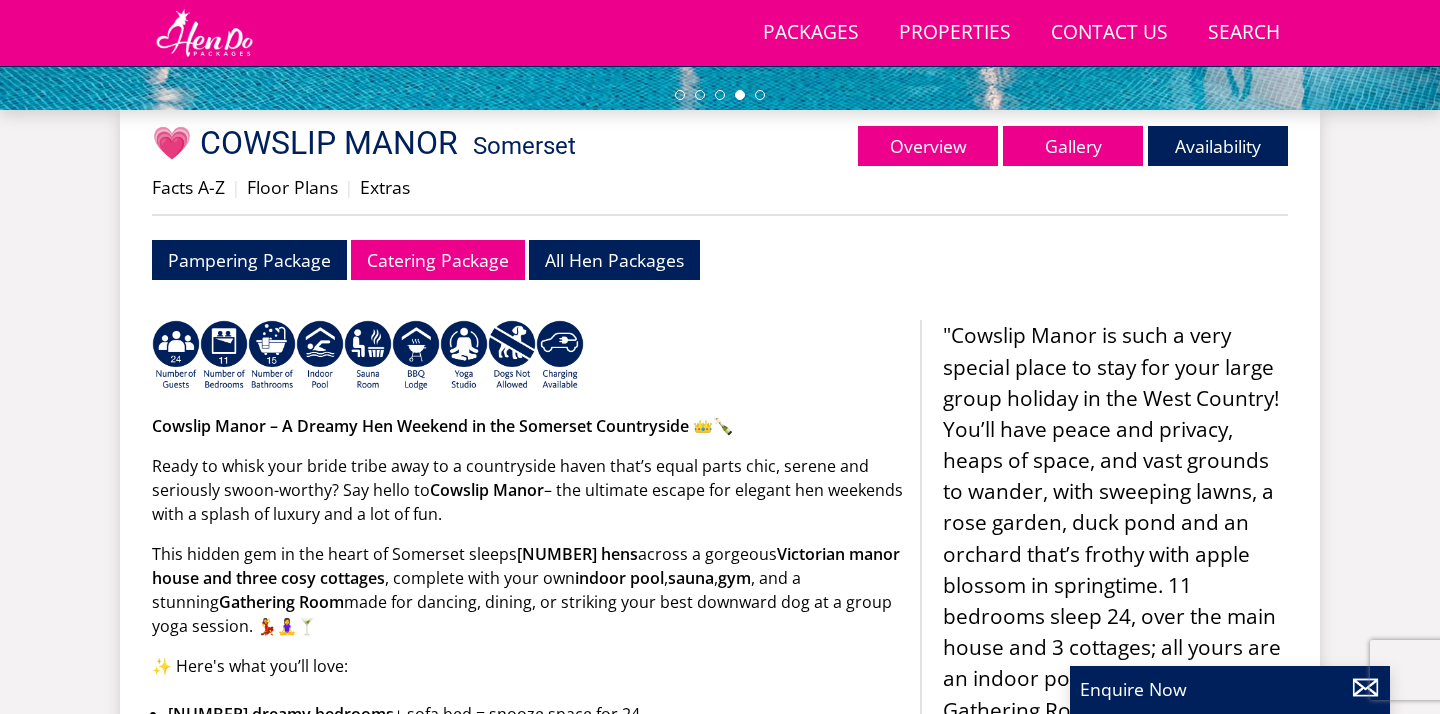 scroll, scrollTop: 459, scrollLeft: 0, axis: vertical 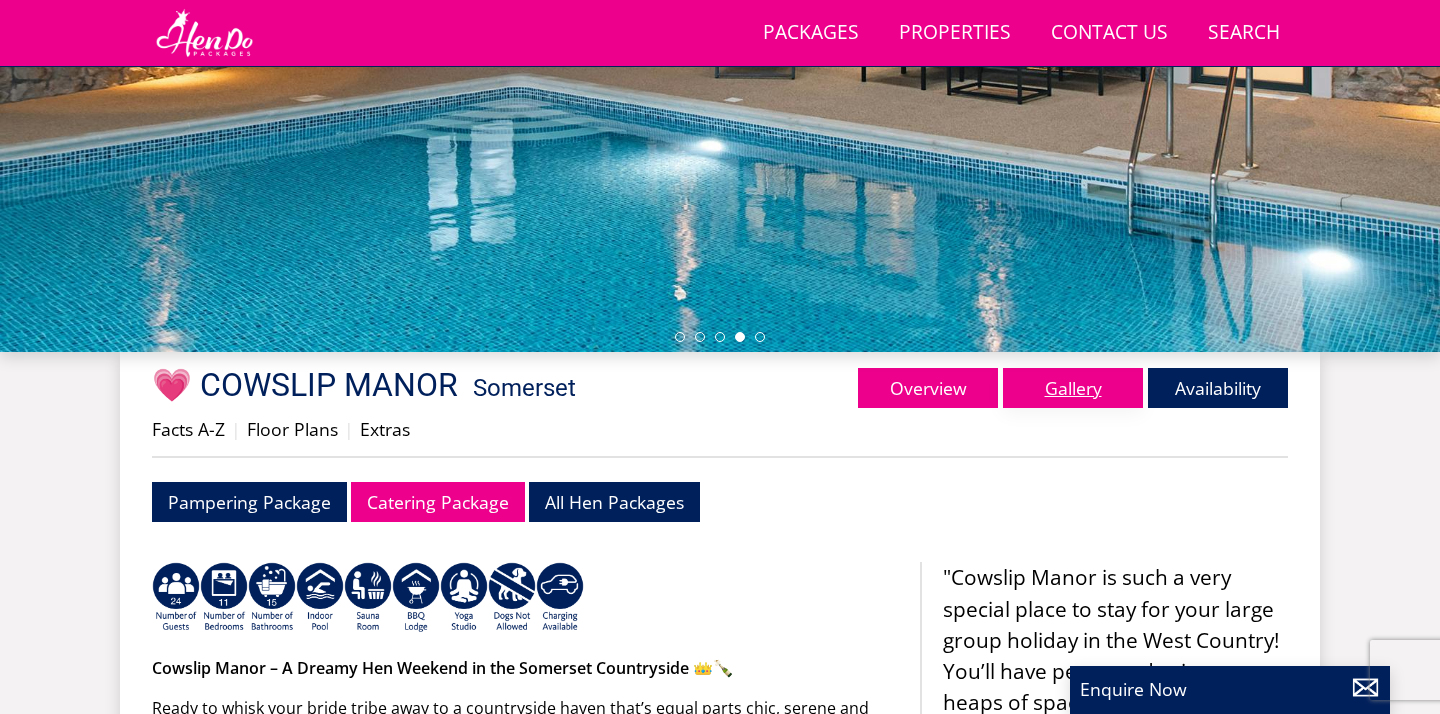 click on "Gallery" at bounding box center (1073, 388) 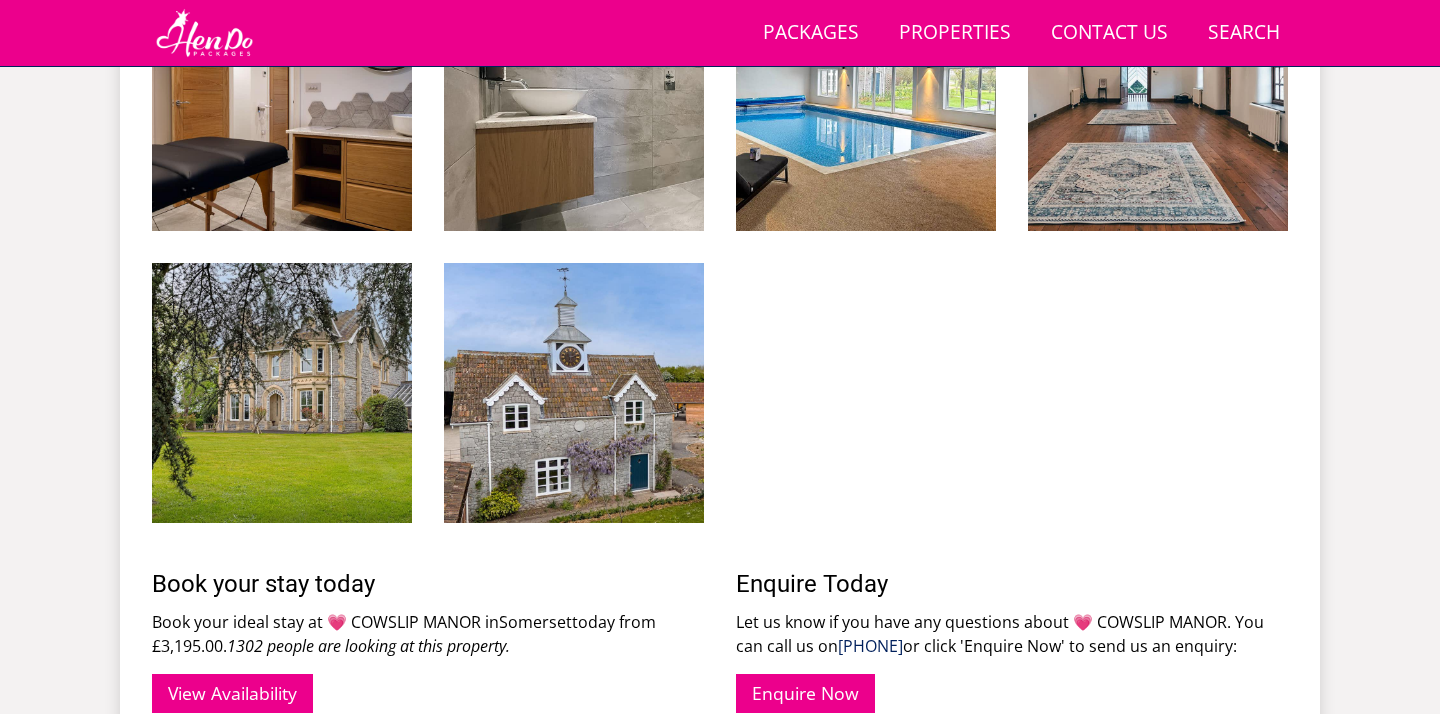 scroll, scrollTop: 3683, scrollLeft: 0, axis: vertical 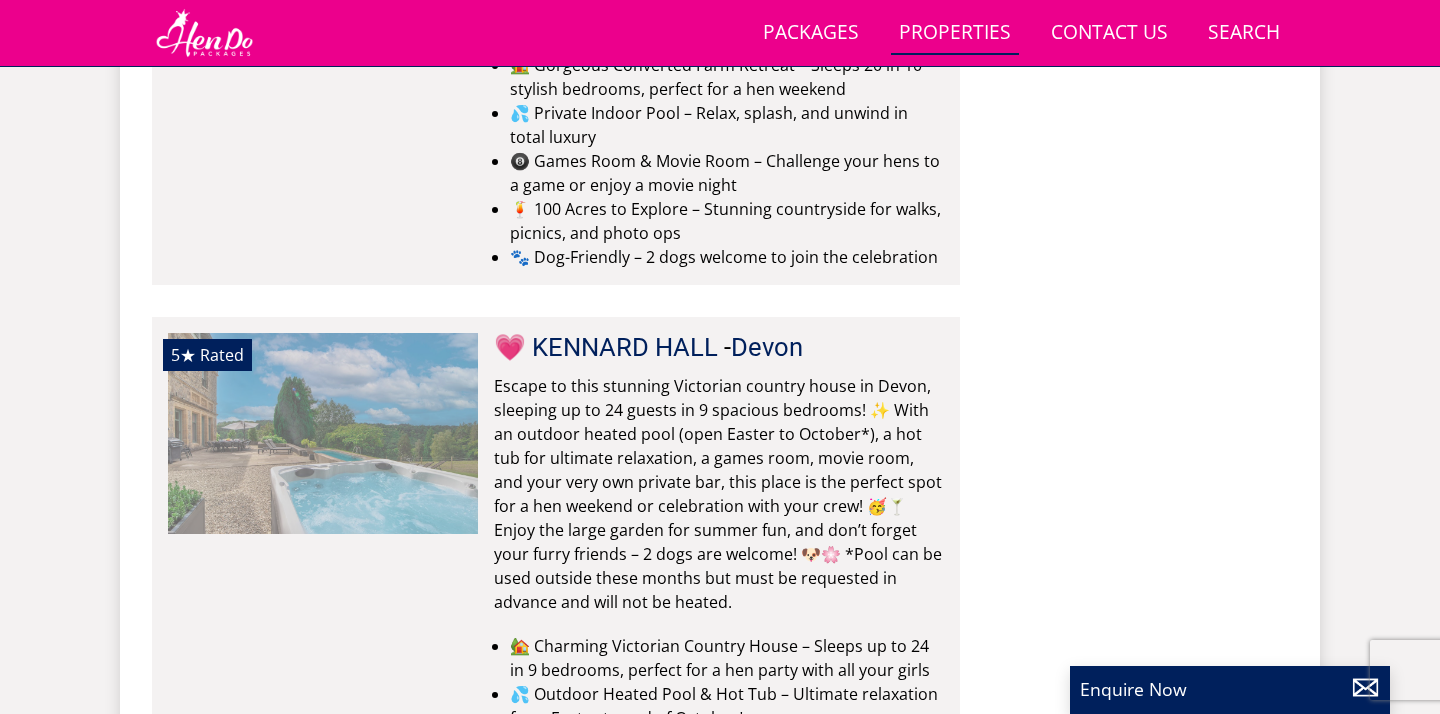 click at bounding box center [323, 433] 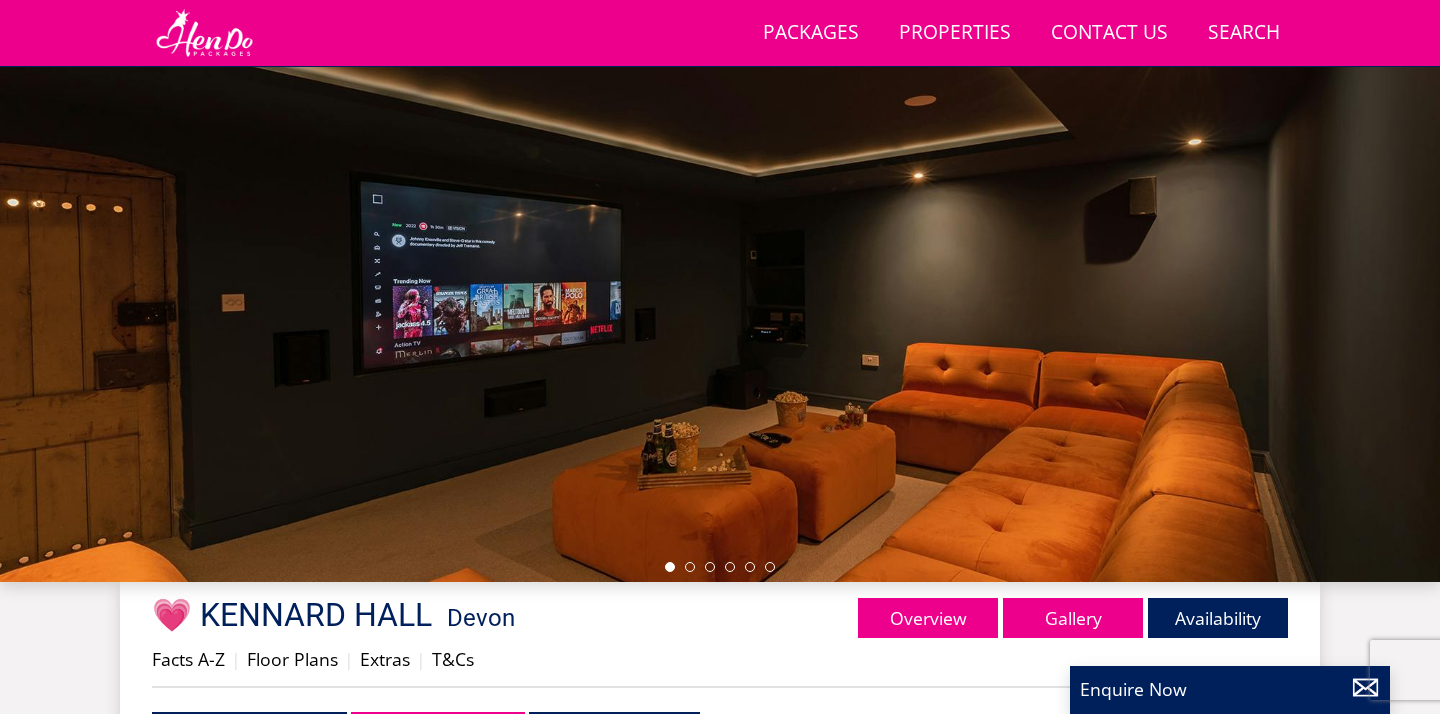 scroll, scrollTop: 235, scrollLeft: 0, axis: vertical 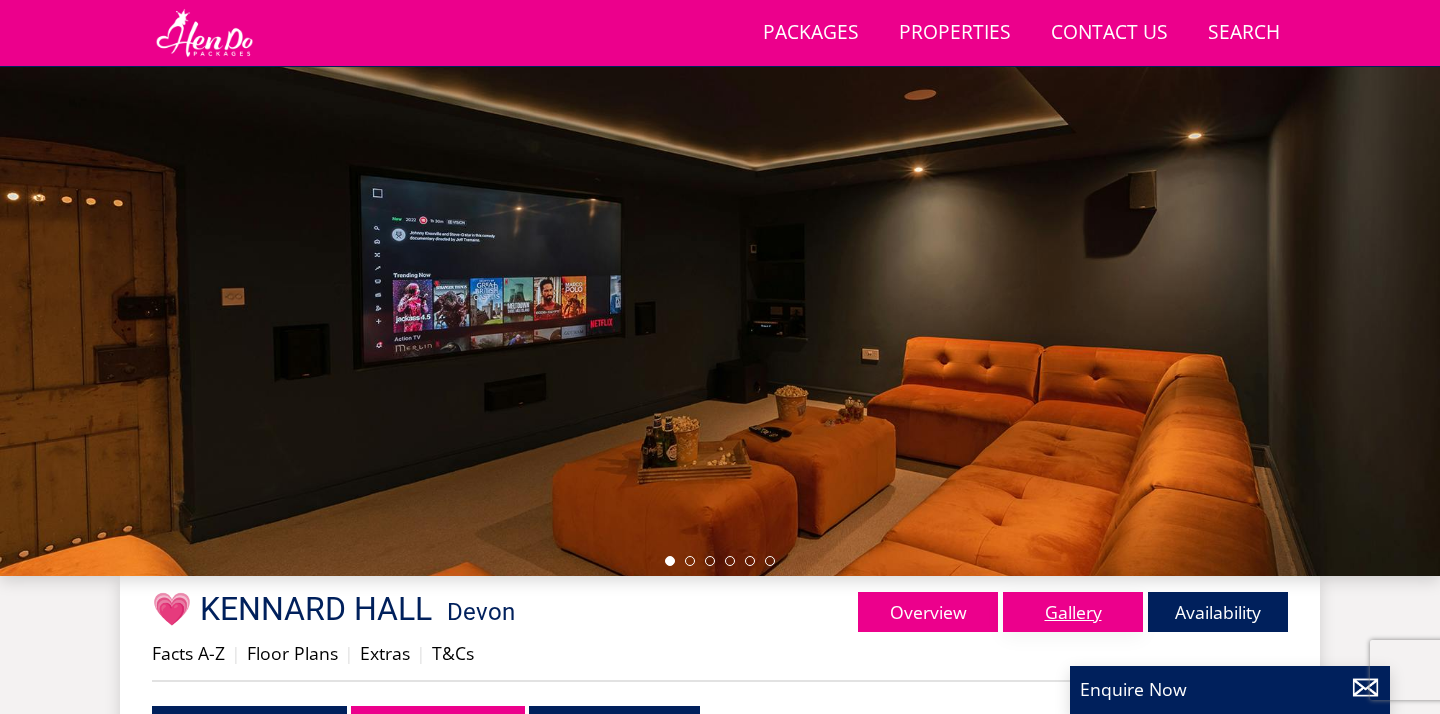 click on "Gallery" at bounding box center (1073, 612) 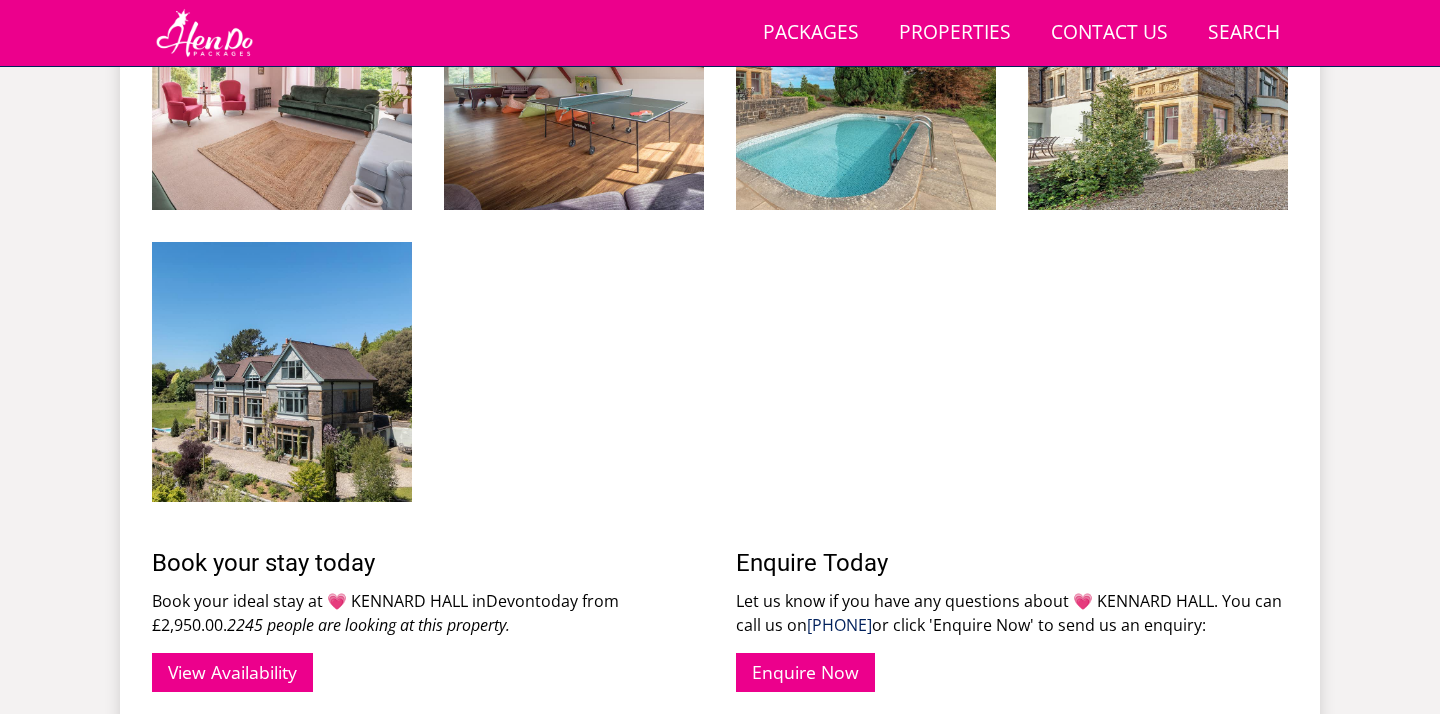 scroll, scrollTop: 3772, scrollLeft: 0, axis: vertical 